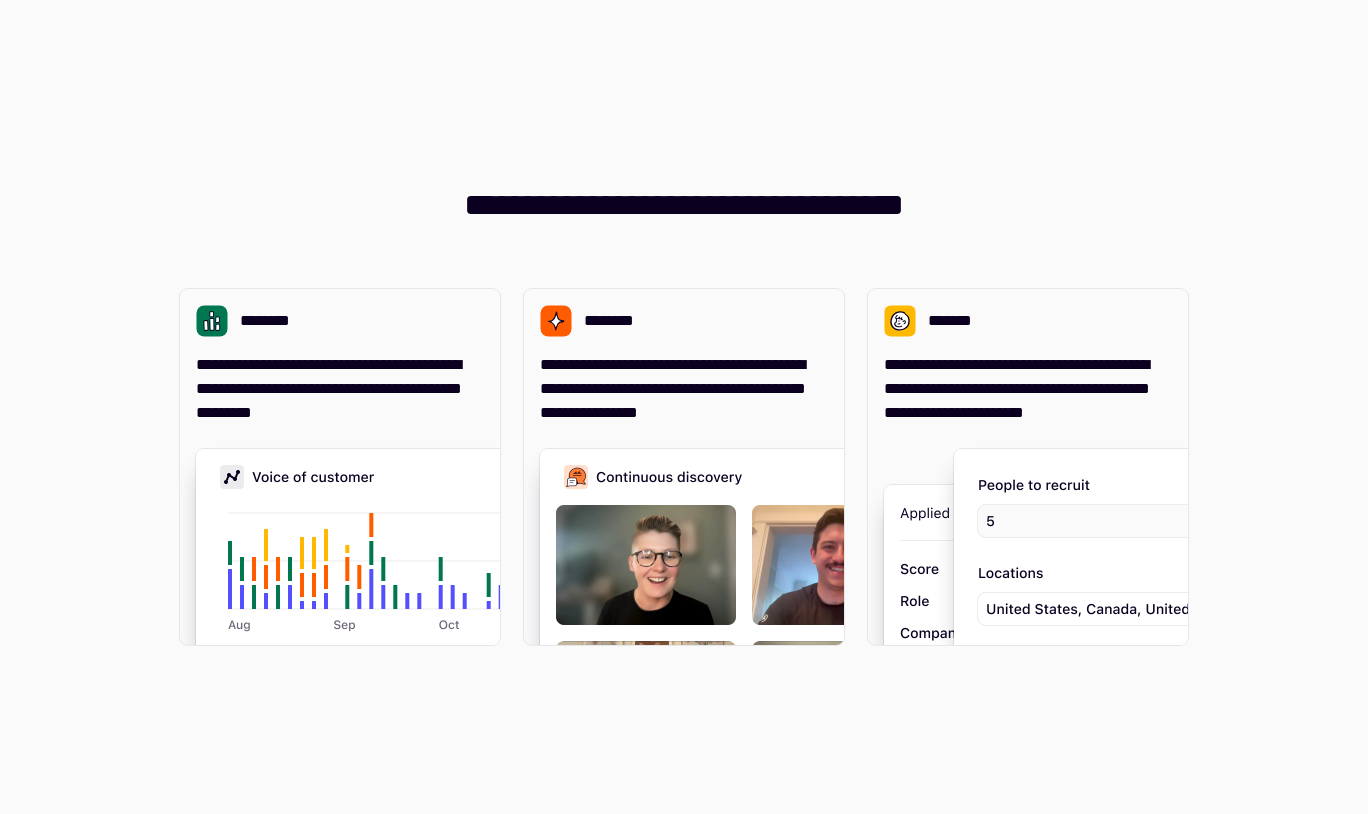 scroll, scrollTop: 0, scrollLeft: 0, axis: both 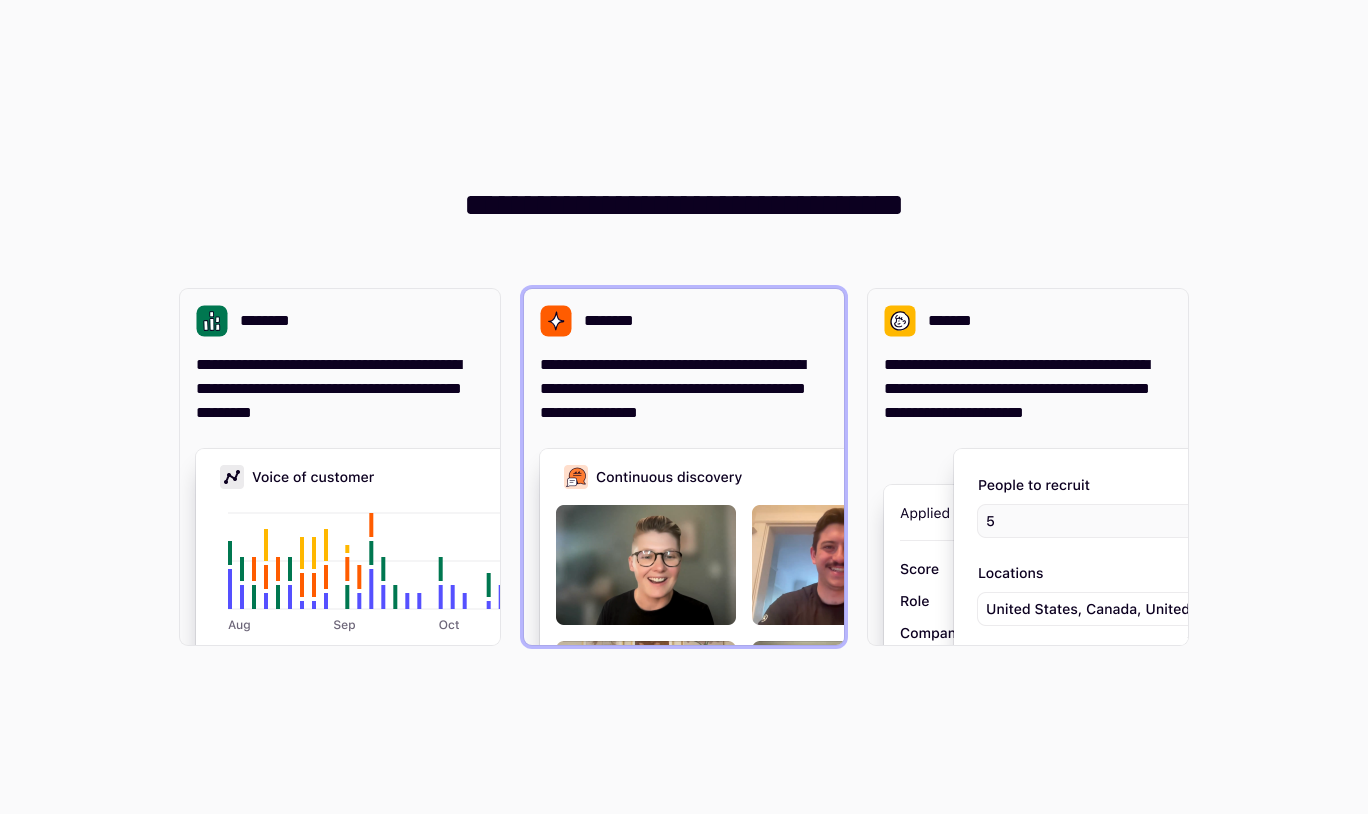 click on "**********" at bounding box center [684, 357] 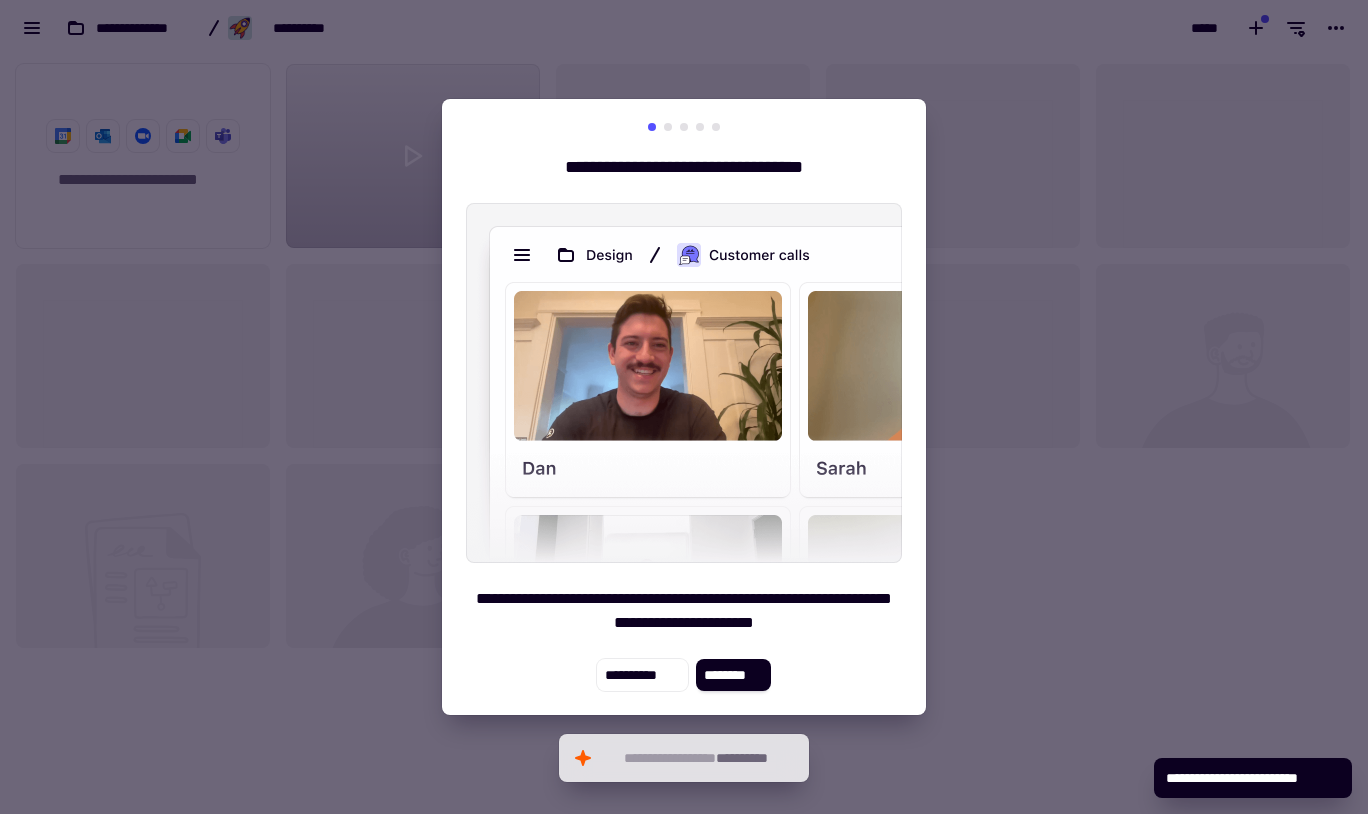 scroll, scrollTop: 1, scrollLeft: 1, axis: both 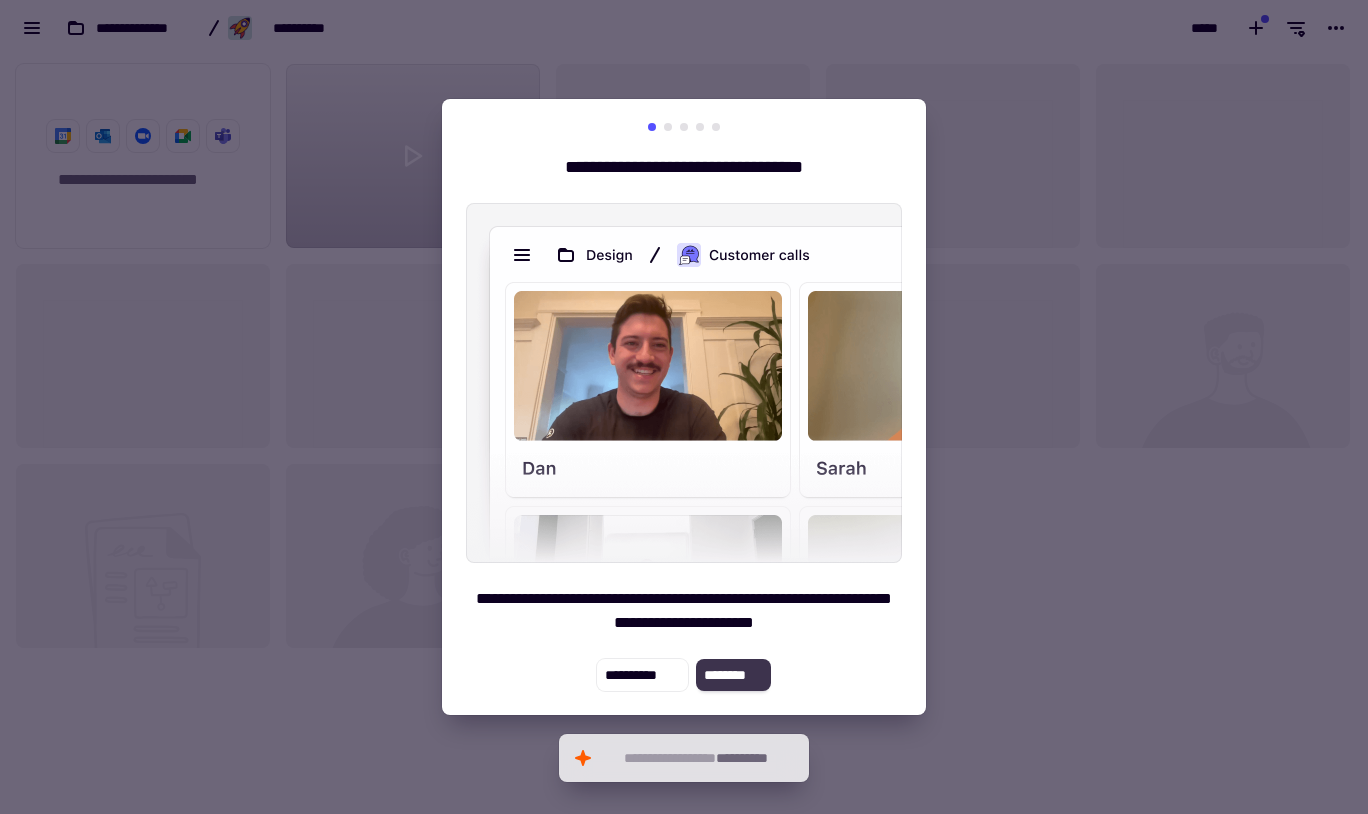 click on "********" 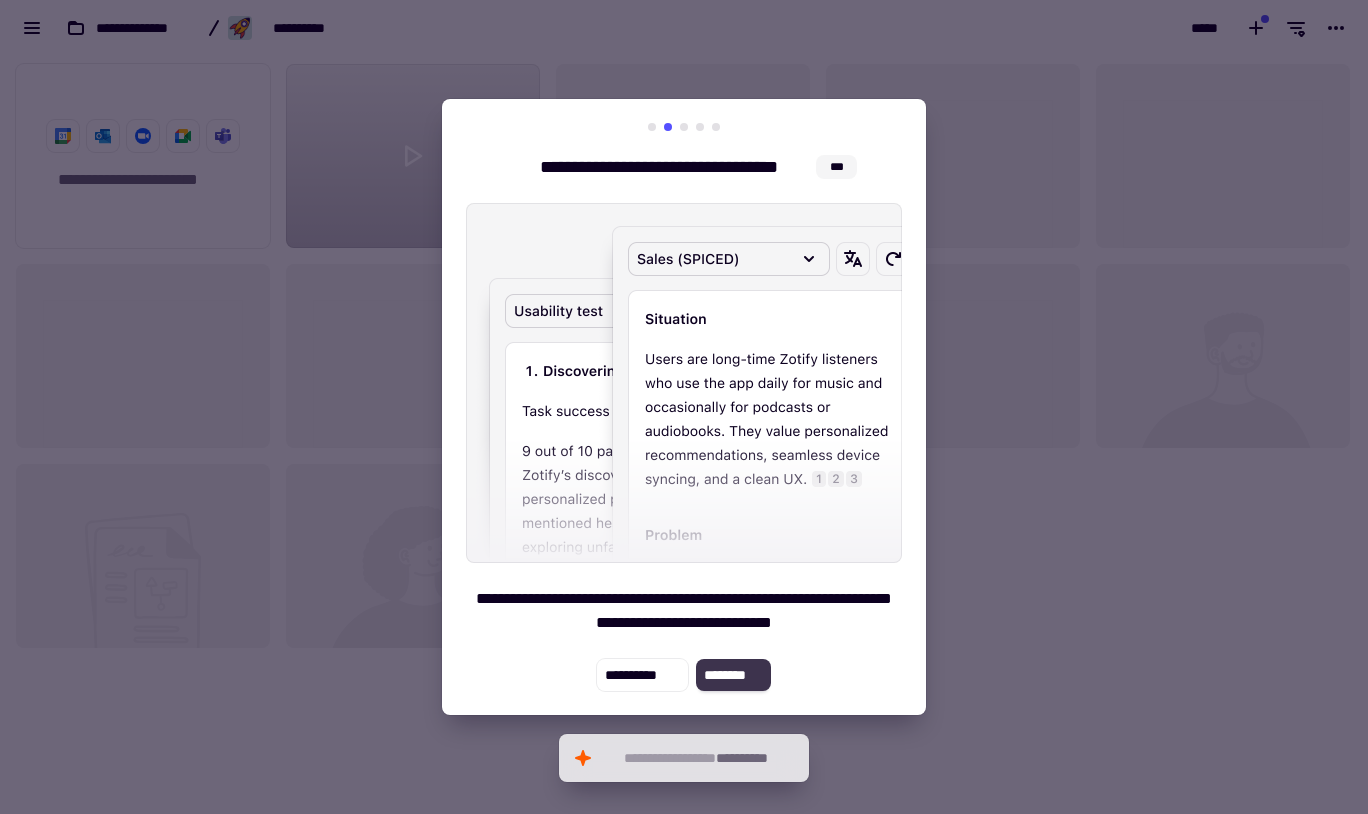 click on "********" 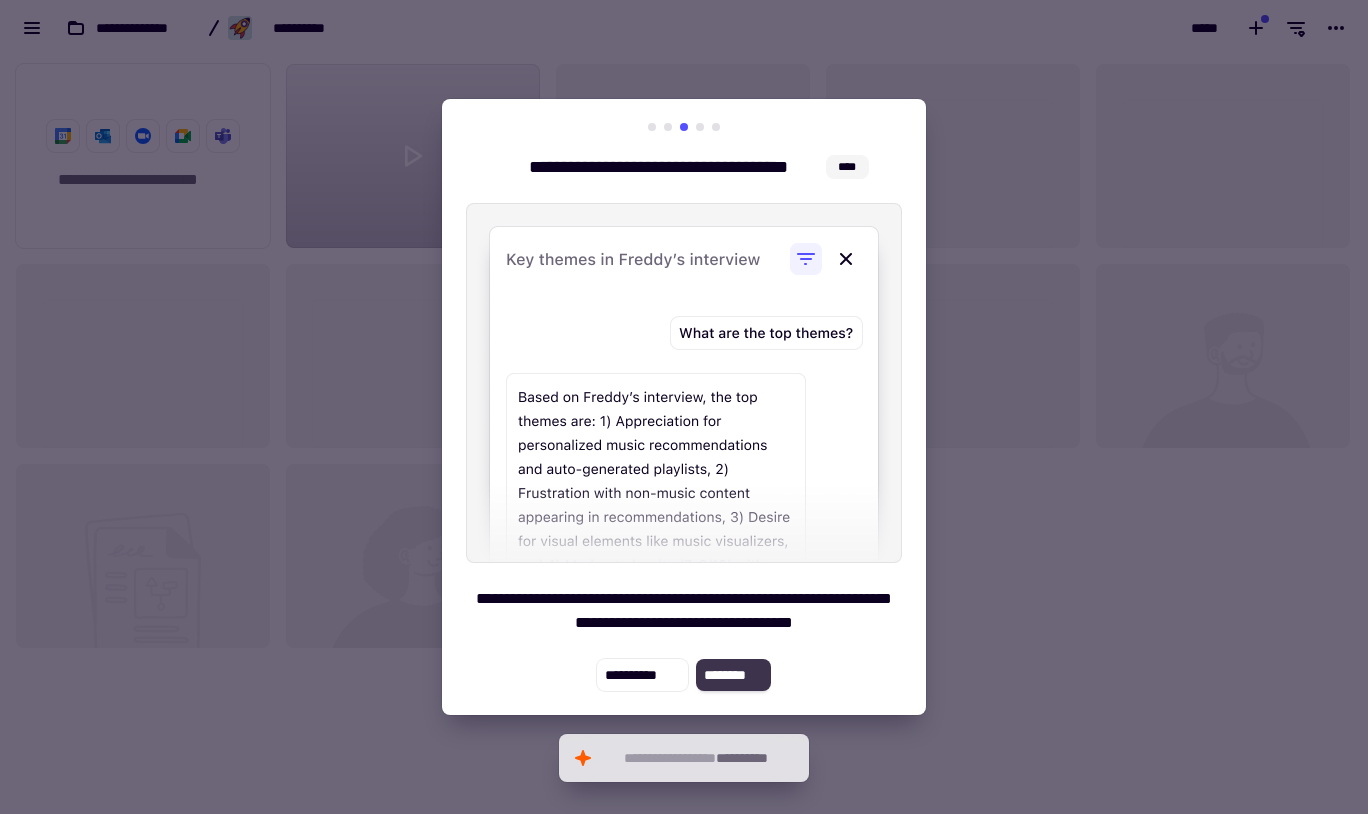 click on "********" 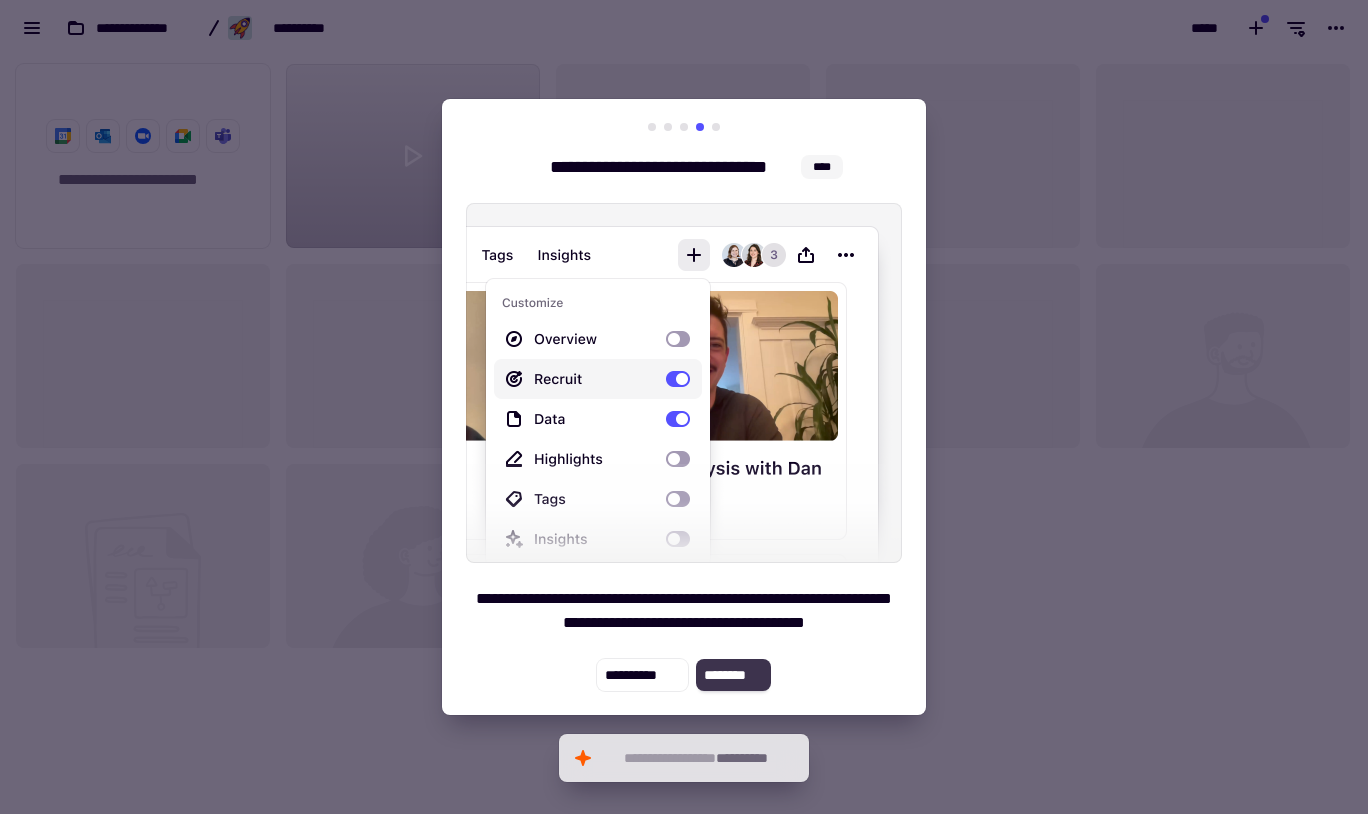 click on "********" 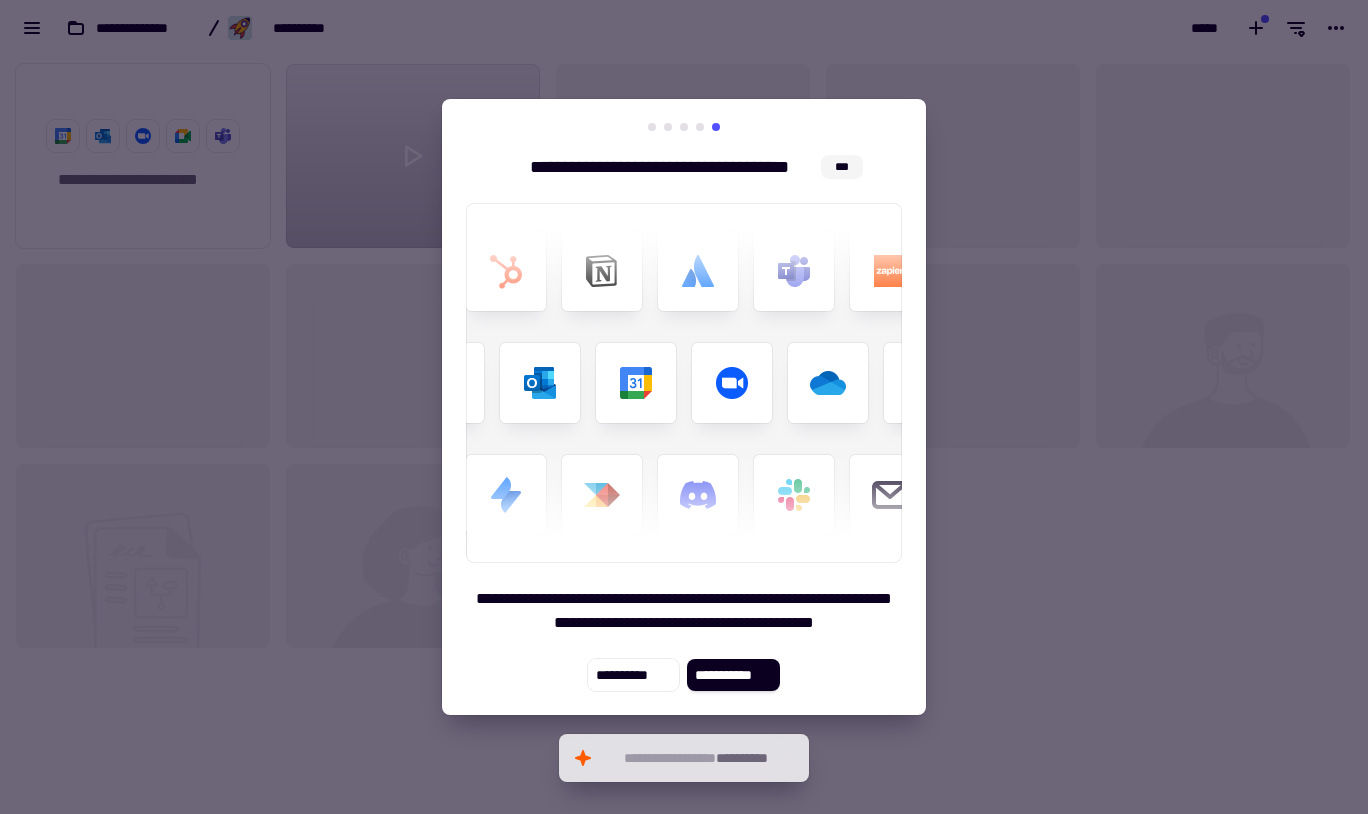 click at bounding box center (684, 407) 